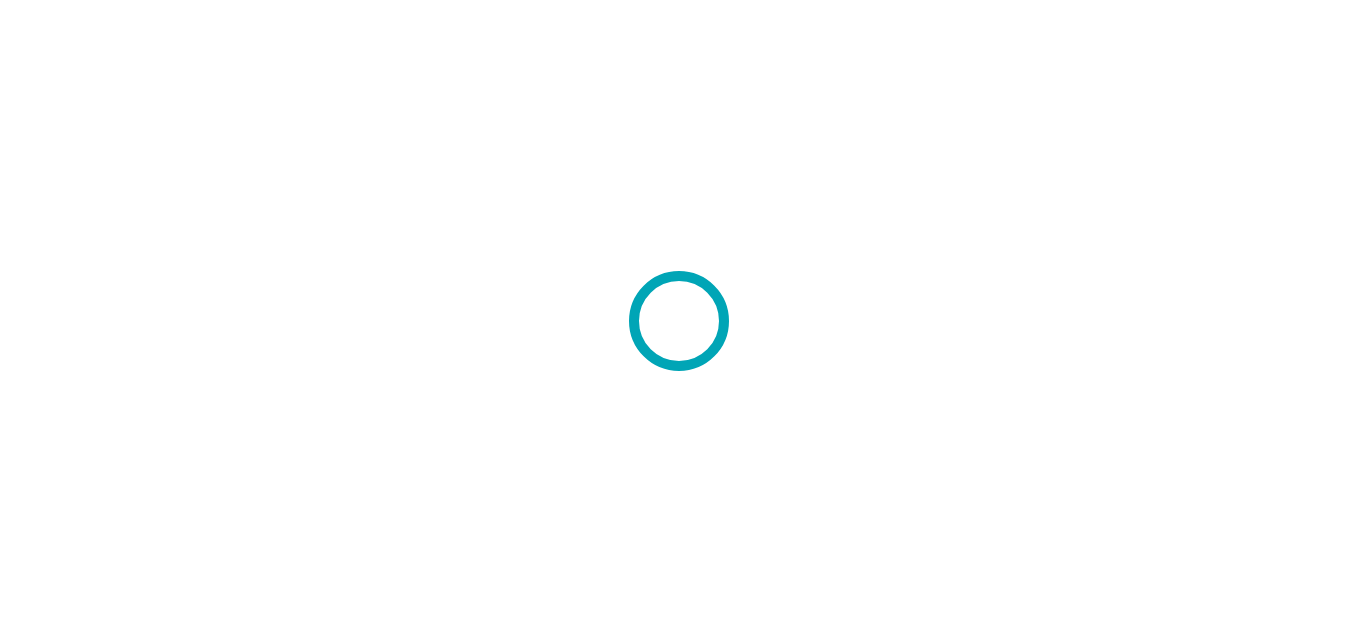 scroll, scrollTop: 0, scrollLeft: 0, axis: both 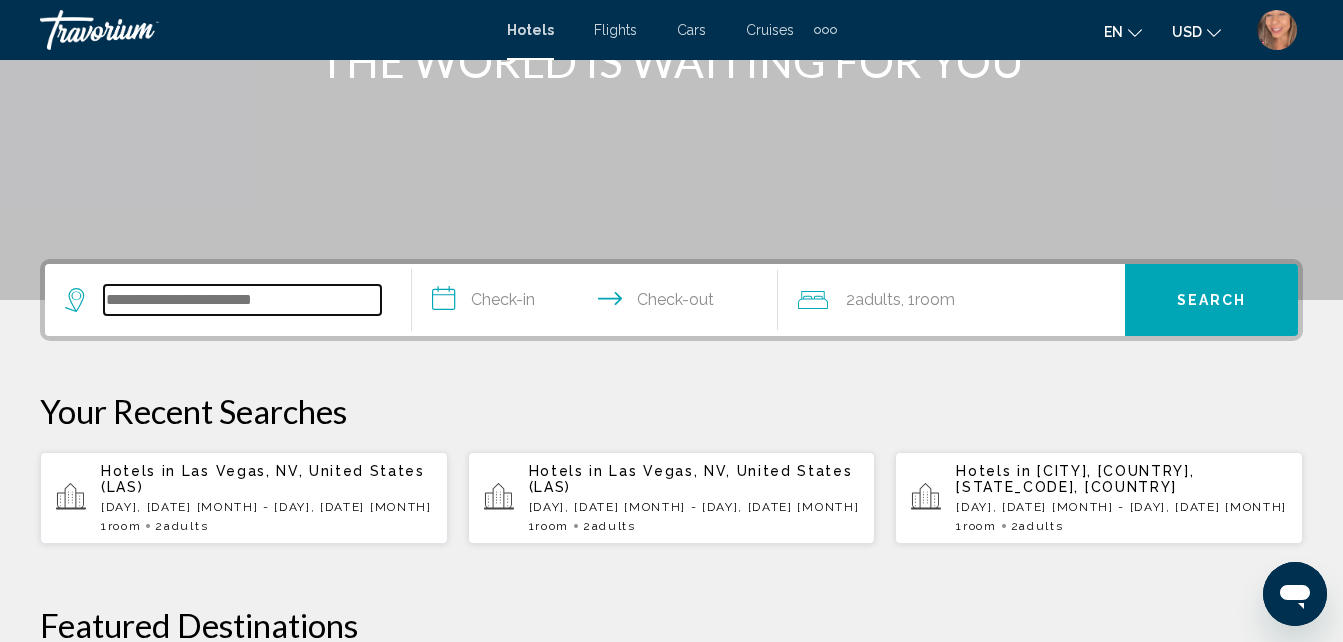 click at bounding box center (242, 300) 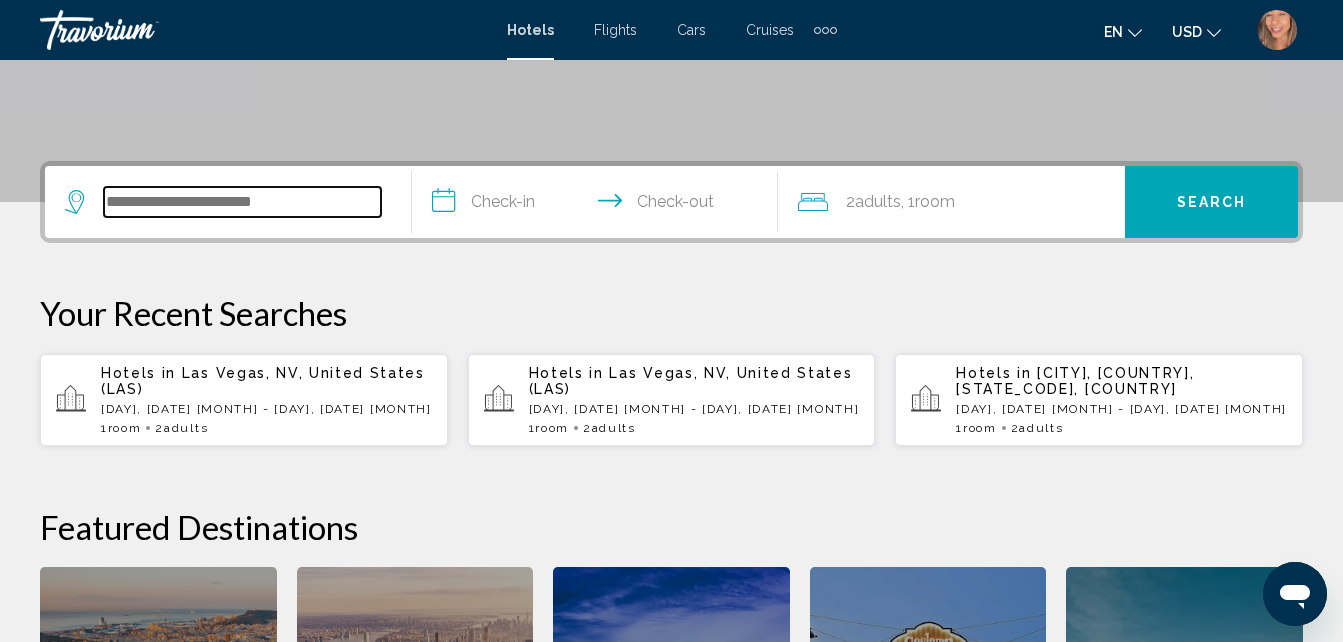 scroll, scrollTop: 494, scrollLeft: 0, axis: vertical 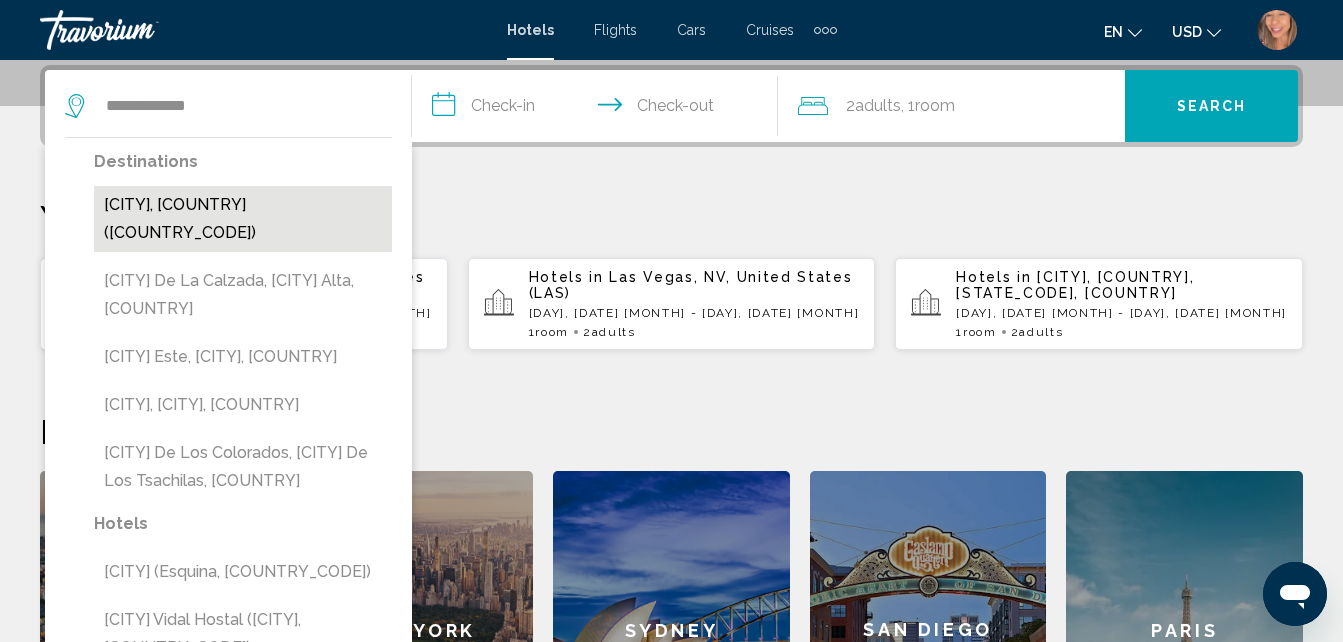 click on "[CITY], [COUNTRY] ([COUNTRY_CODE])" at bounding box center (243, 219) 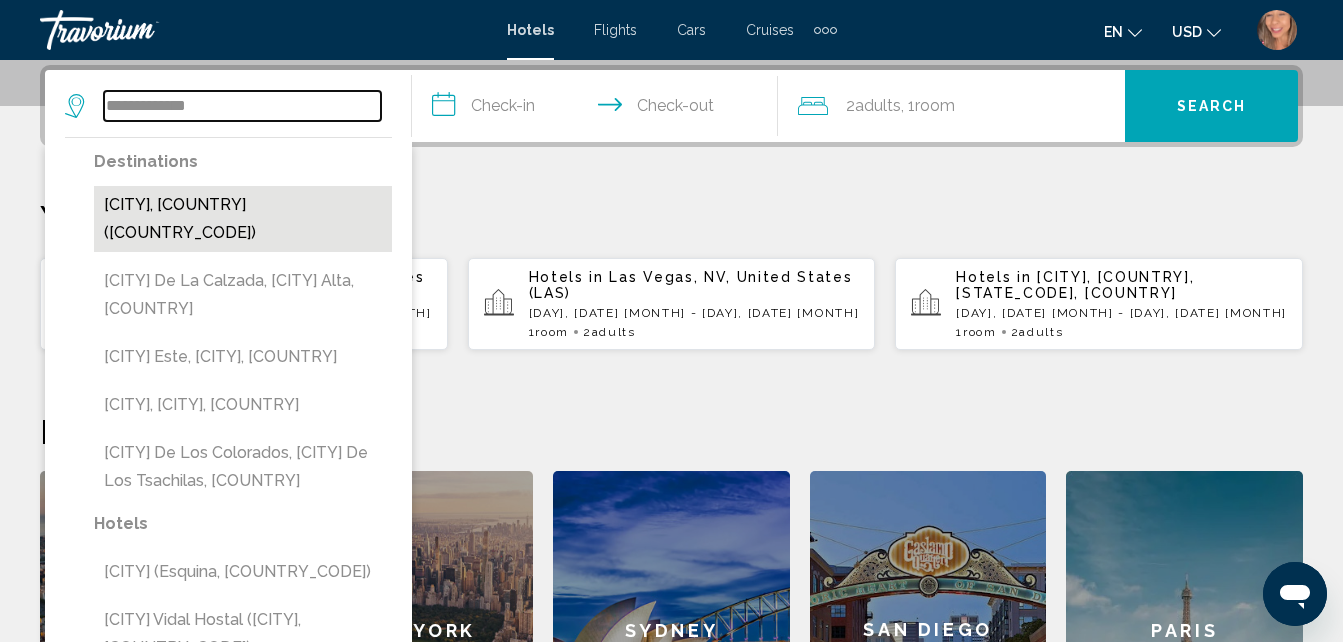 type on "**********" 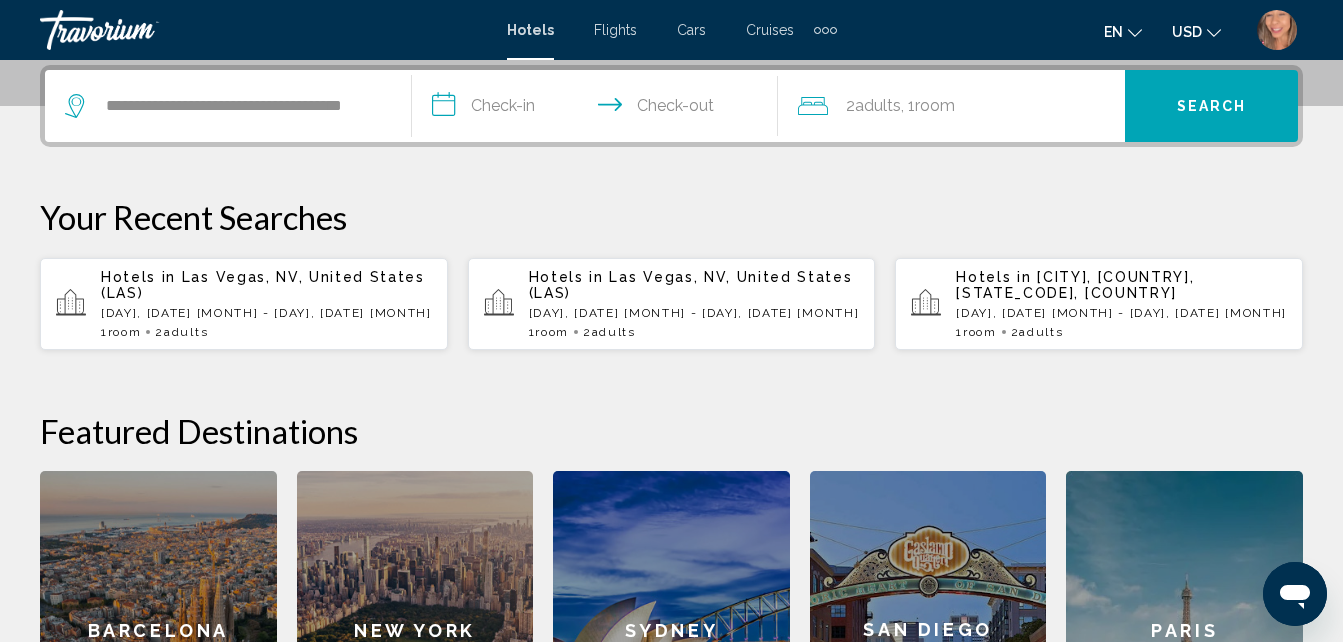 click on "**********" at bounding box center (599, 109) 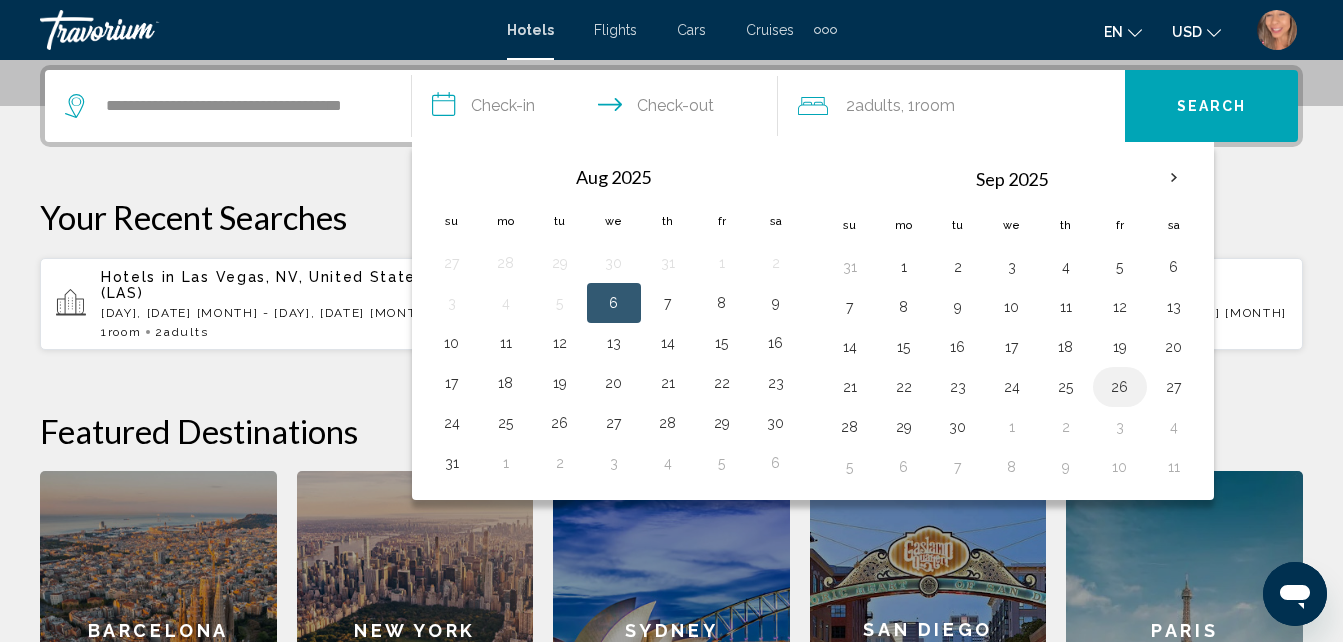 click on "26" at bounding box center [1120, 387] 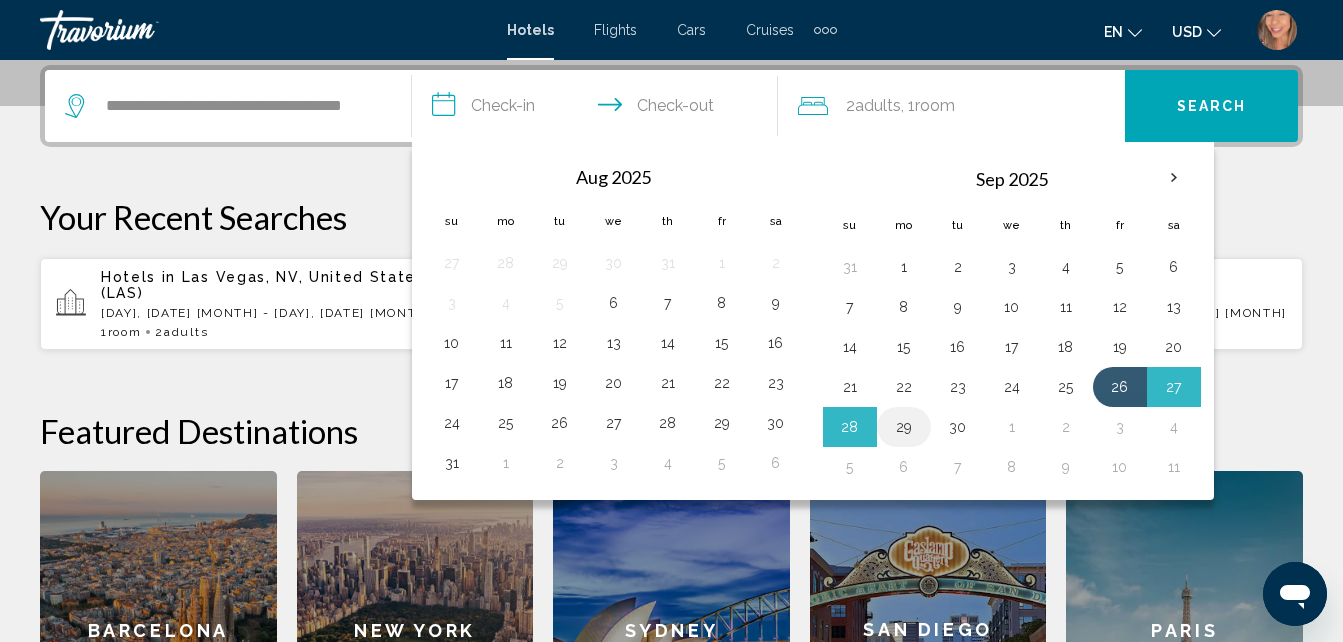 click on "29" at bounding box center [904, 427] 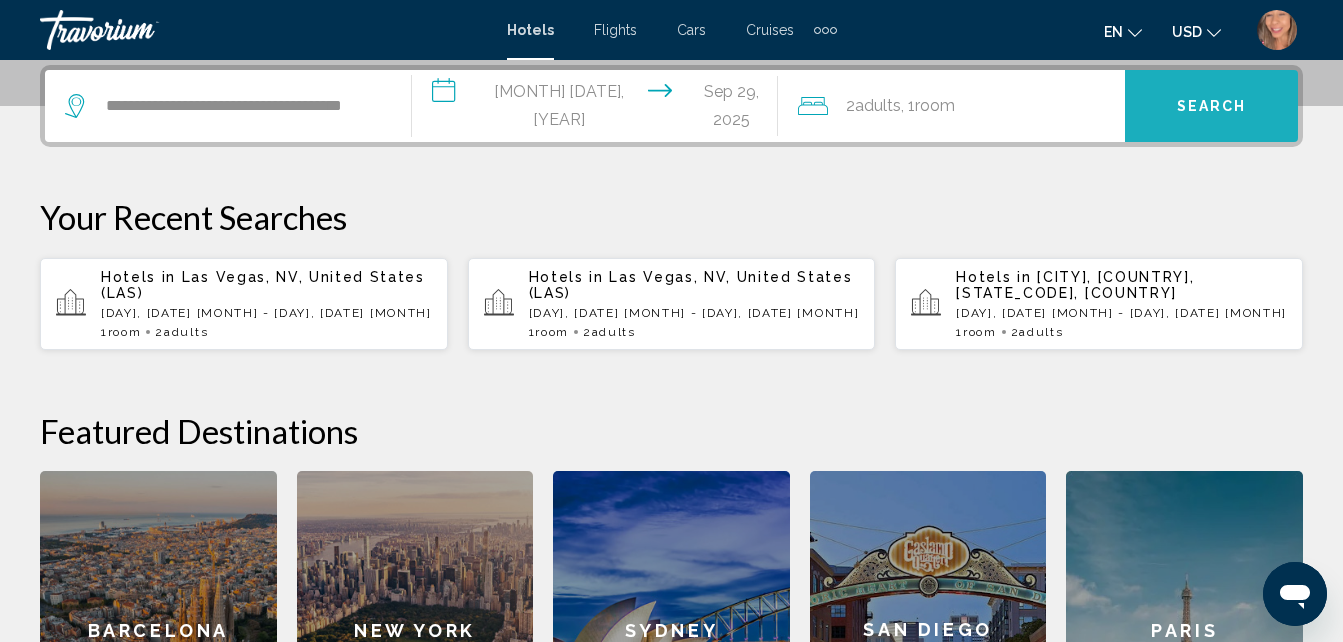 click on "Search" at bounding box center (1212, 107) 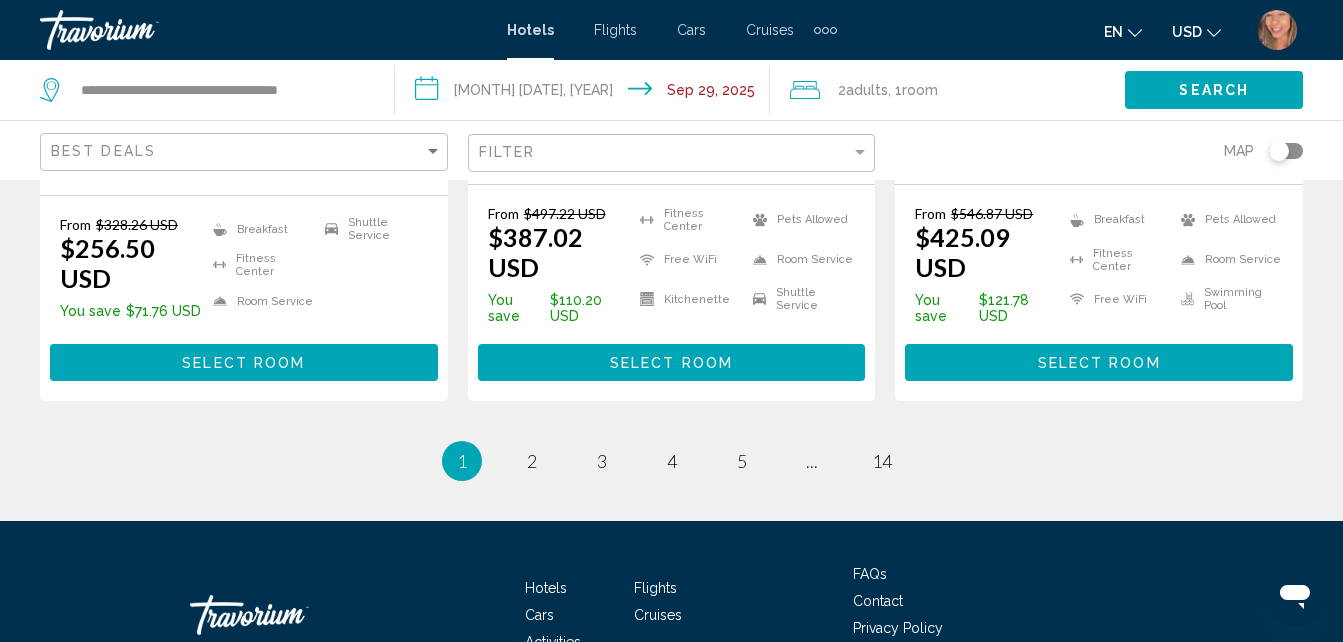 scroll, scrollTop: 3058, scrollLeft: 0, axis: vertical 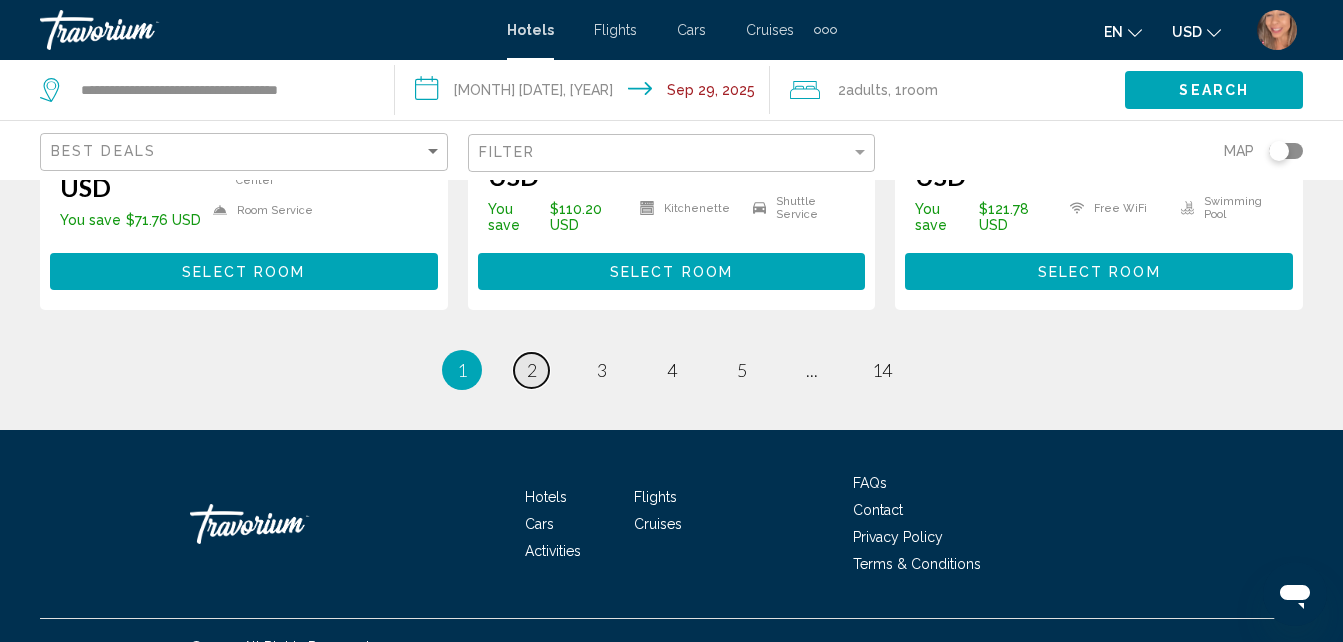 click on "2" at bounding box center [532, 370] 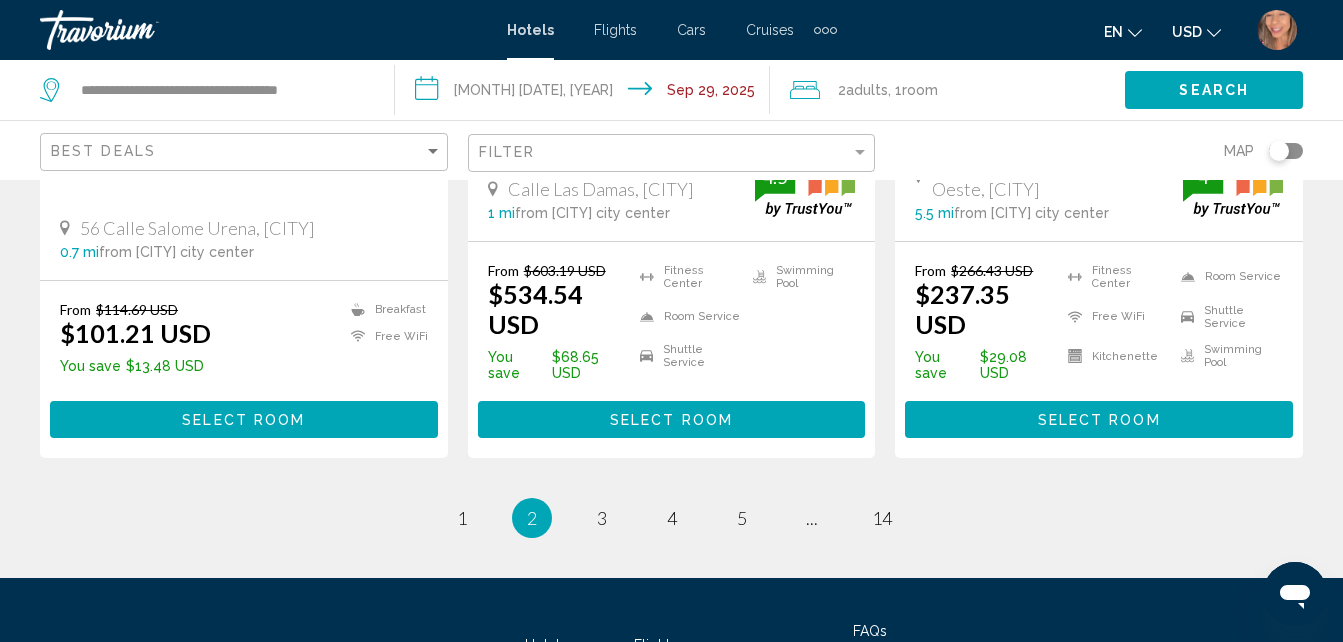 scroll, scrollTop: 2900, scrollLeft: 0, axis: vertical 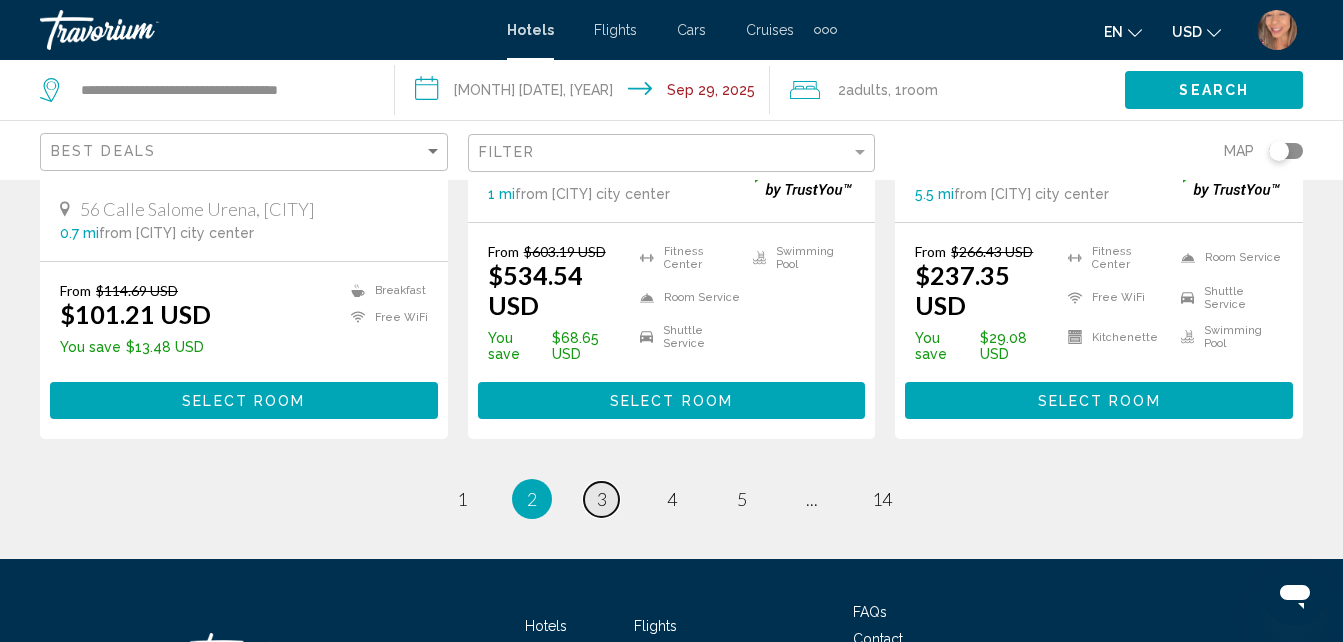 click on "3" at bounding box center [602, 499] 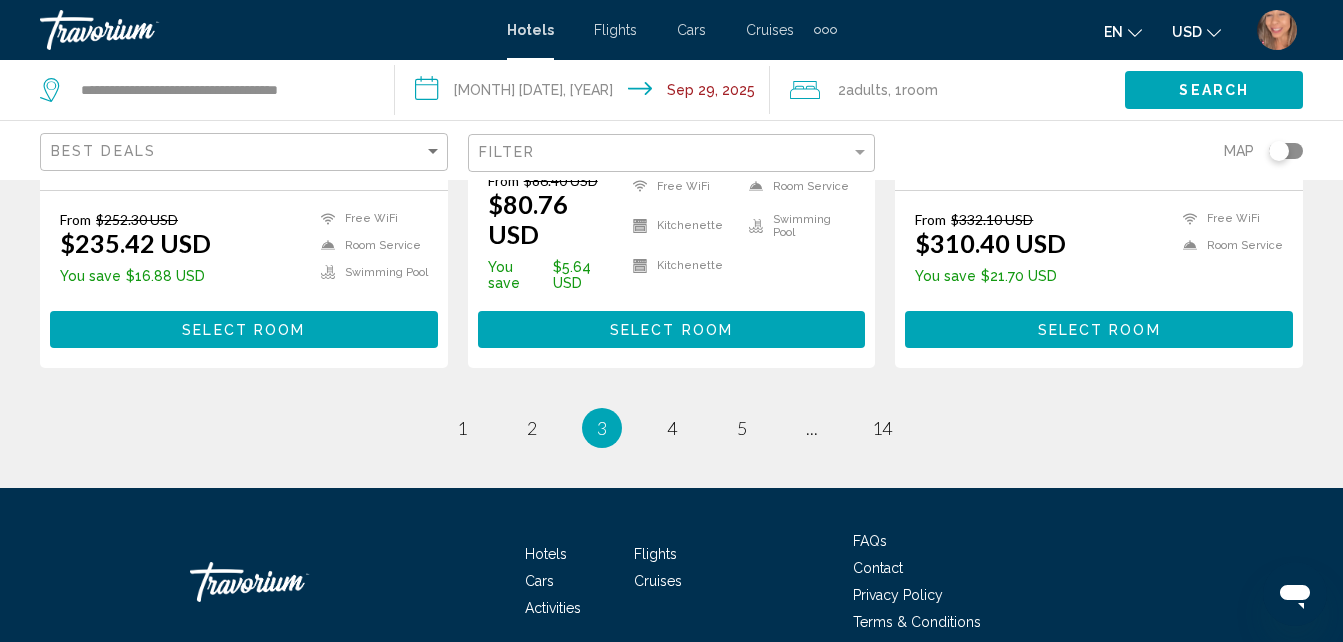 scroll, scrollTop: 2909, scrollLeft: 0, axis: vertical 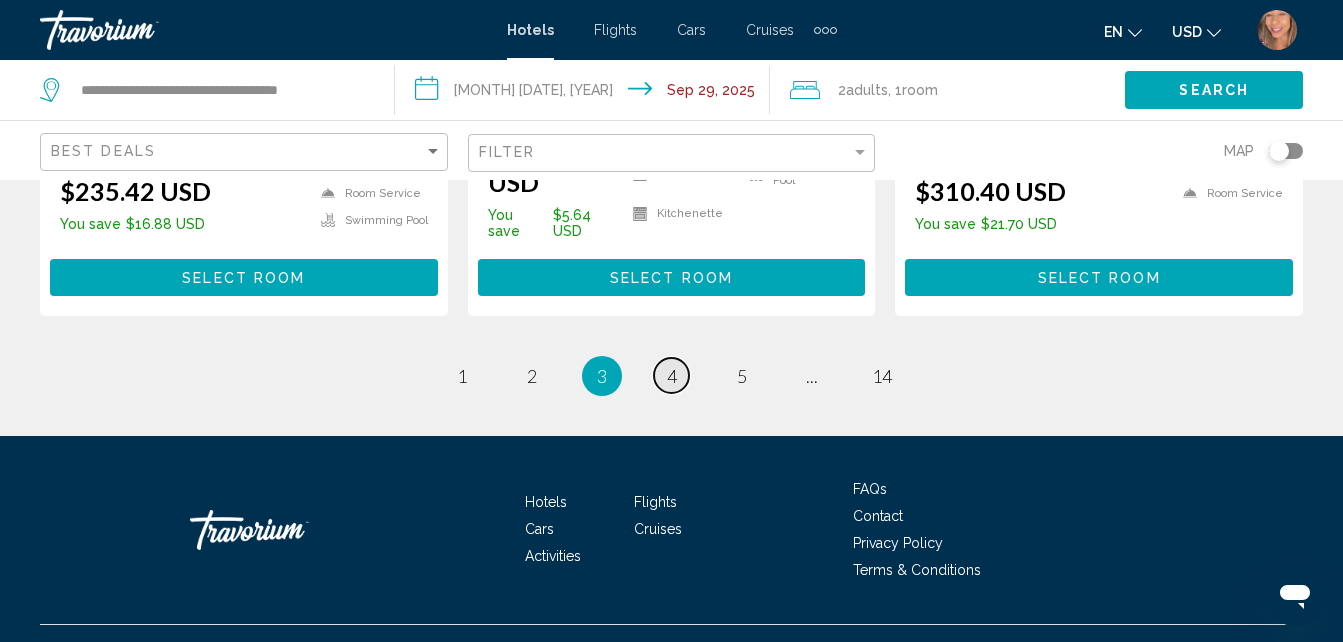 click on "page  4" at bounding box center (671, 375) 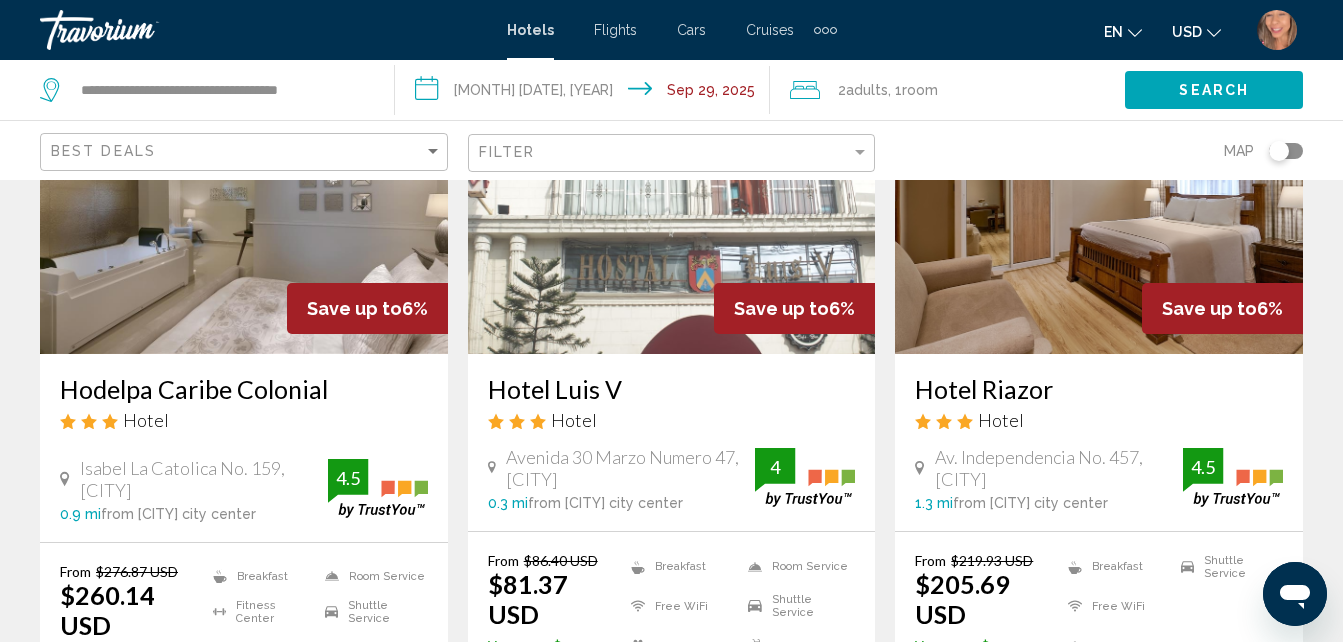 scroll, scrollTop: 0, scrollLeft: 0, axis: both 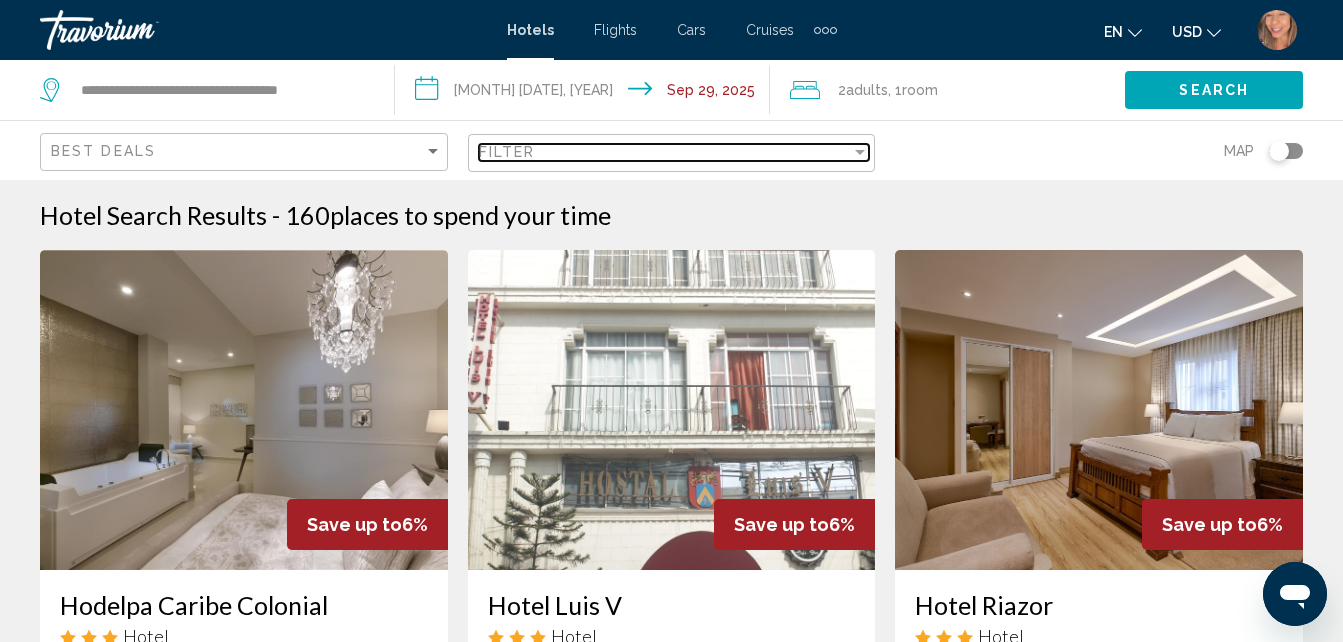 click on "Filter" at bounding box center [665, 152] 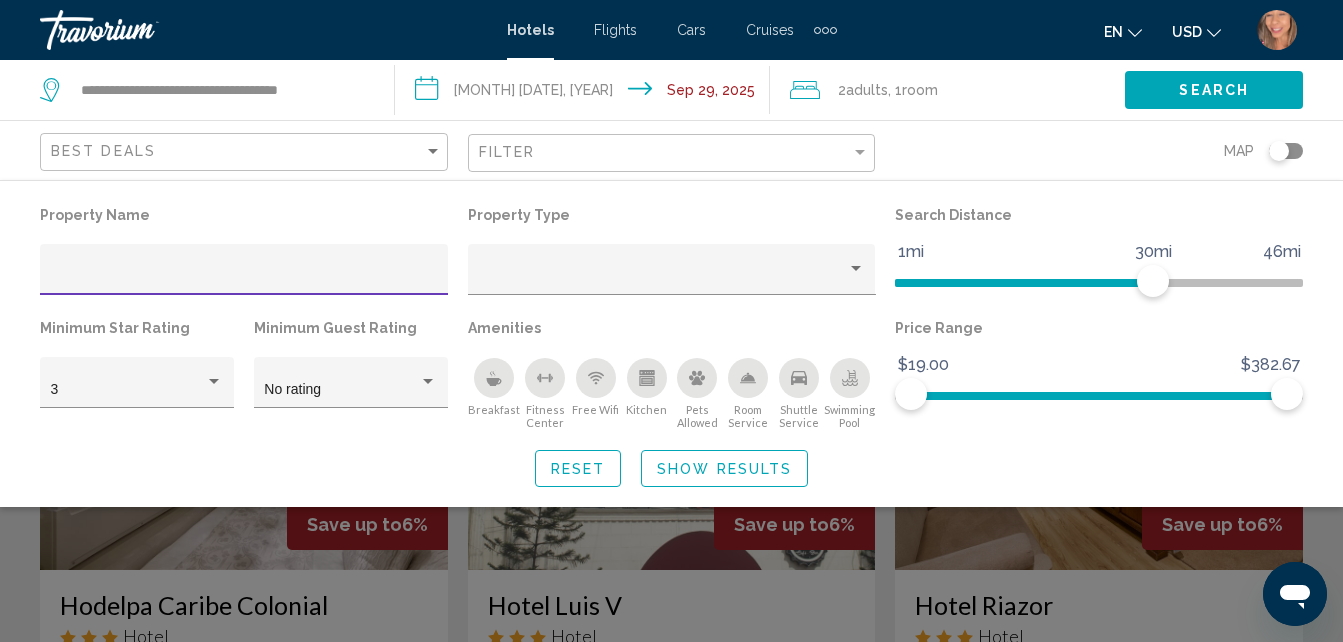 click 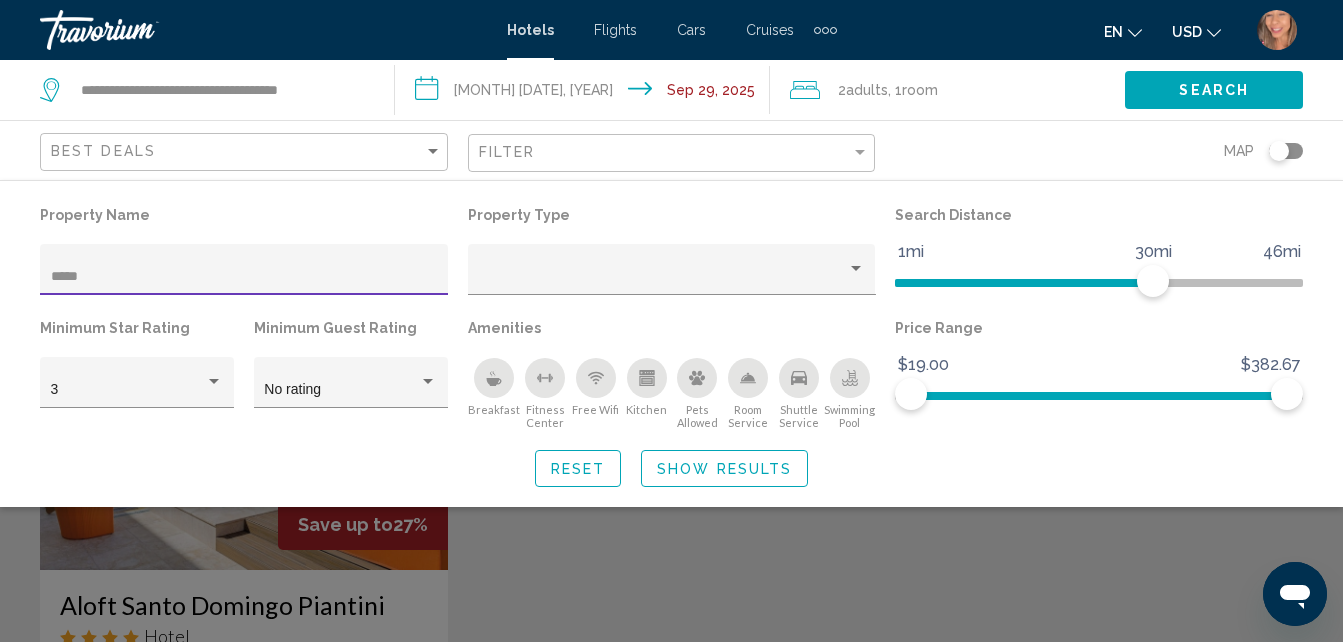 click on "*****" at bounding box center [244, 277] 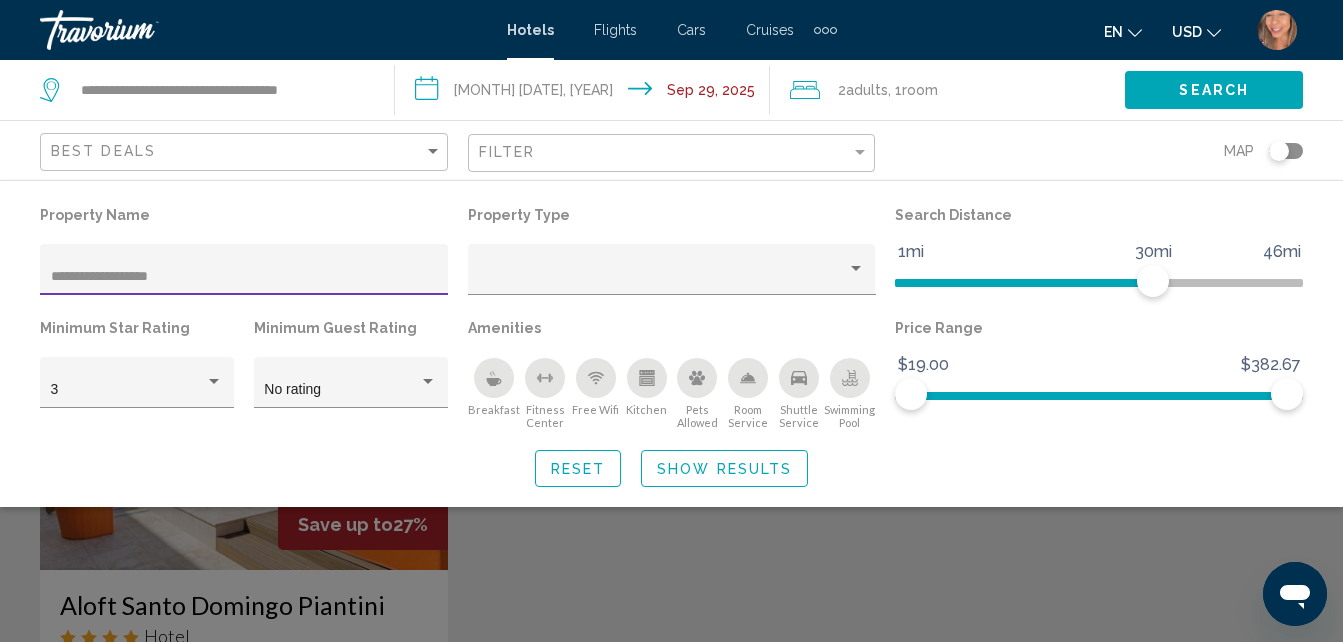 click 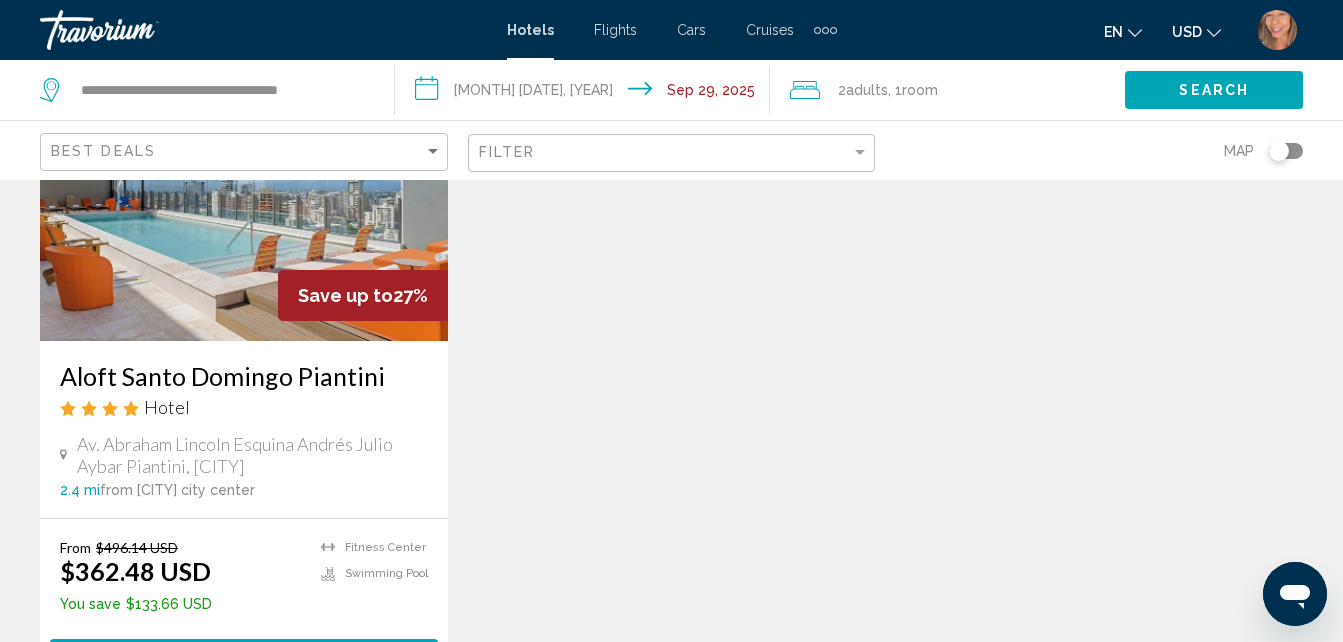 scroll, scrollTop: 300, scrollLeft: 0, axis: vertical 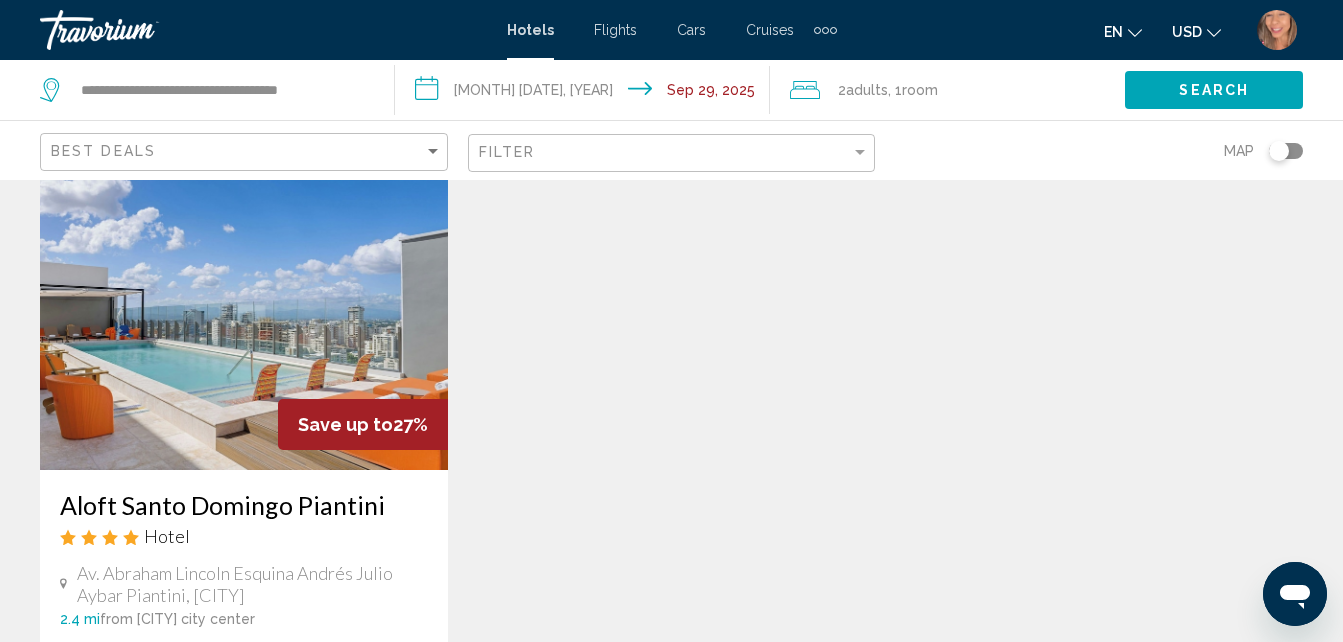 click at bounding box center [244, 310] 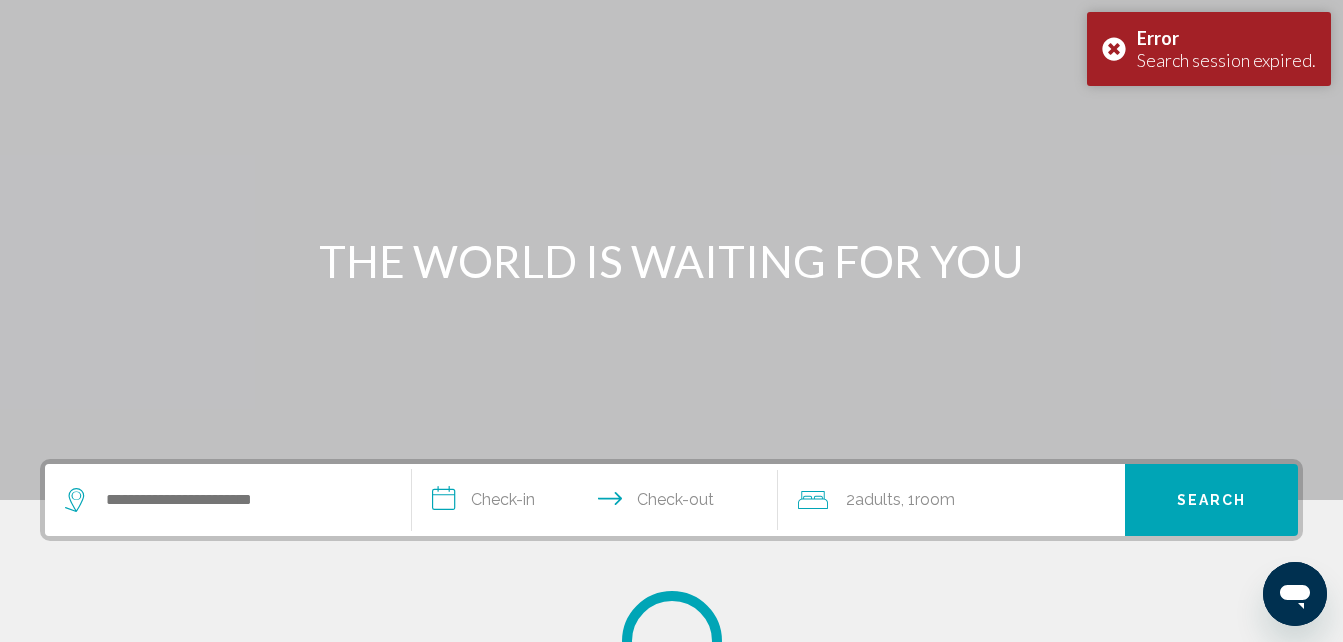scroll, scrollTop: 0, scrollLeft: 0, axis: both 